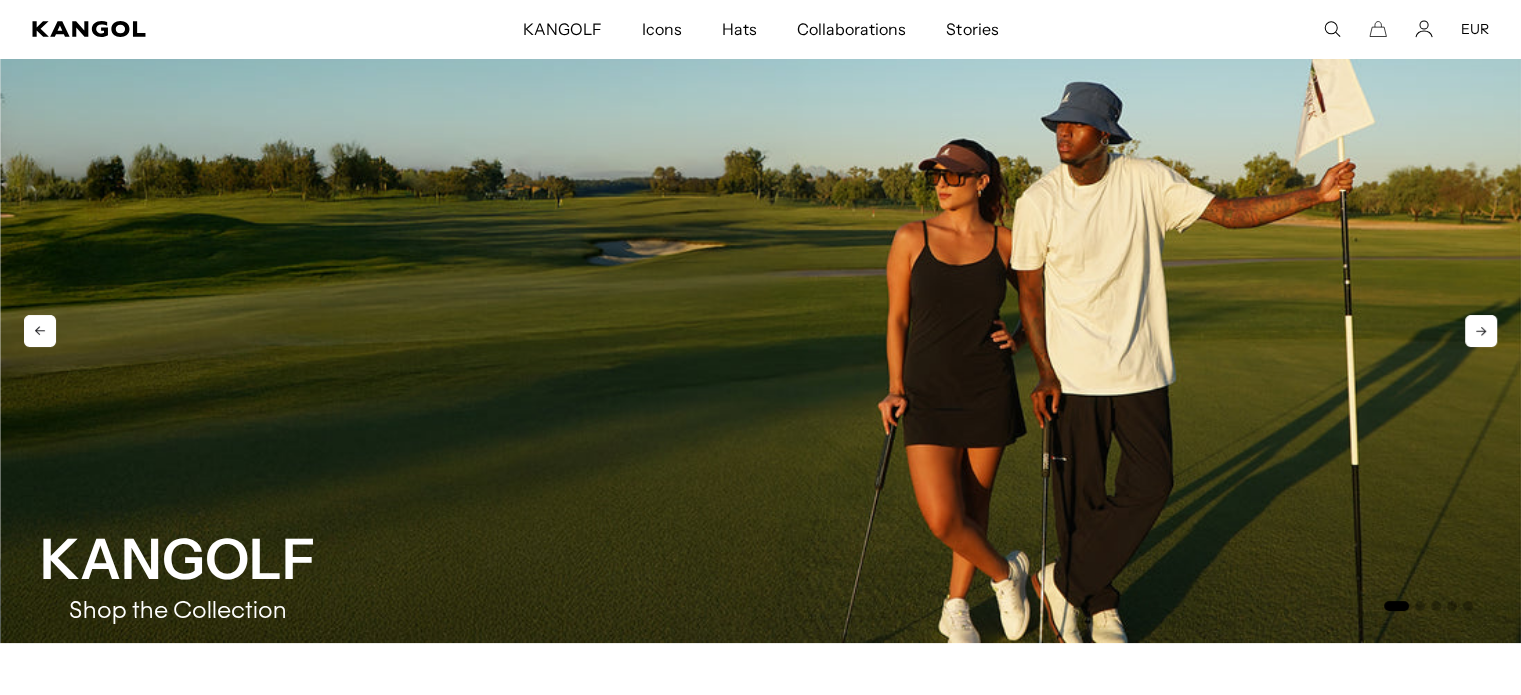 scroll, scrollTop: 0, scrollLeft: 0, axis: both 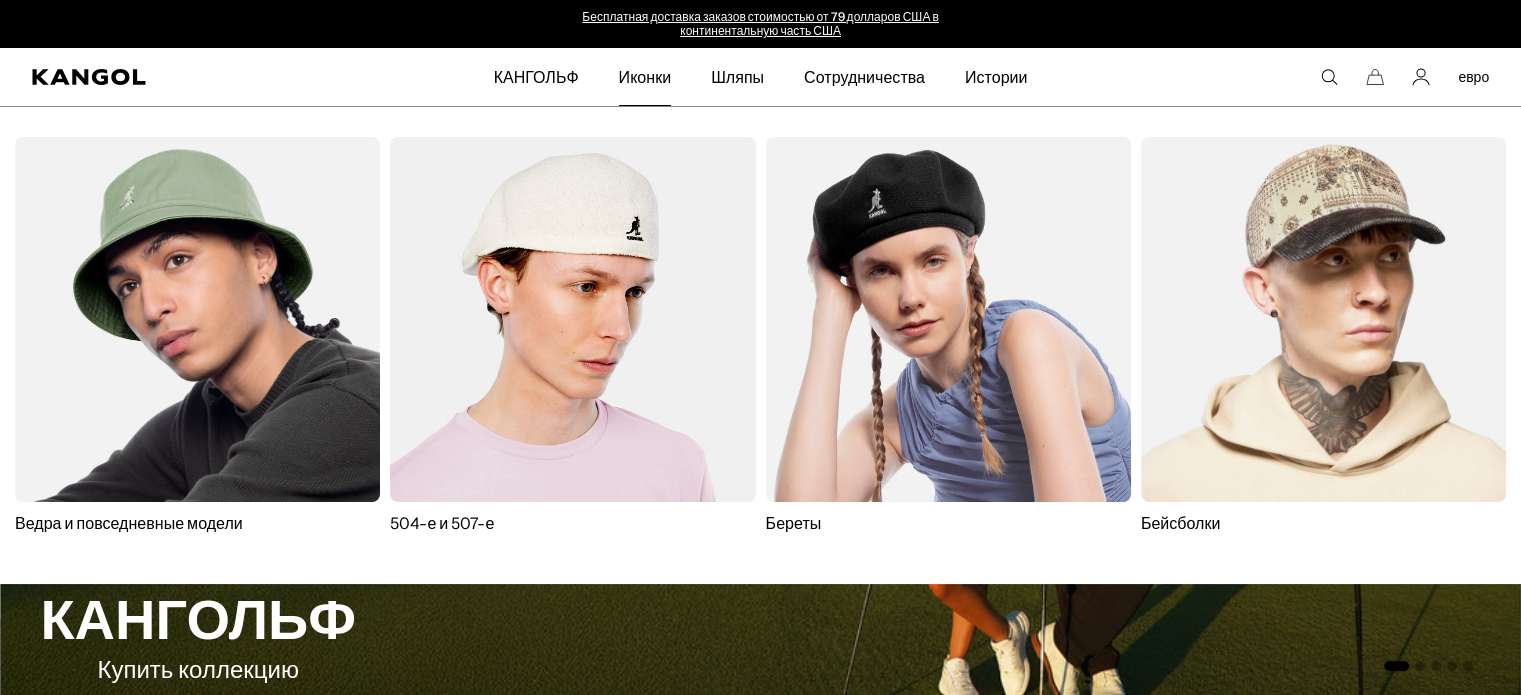 click at bounding box center (197, 319) 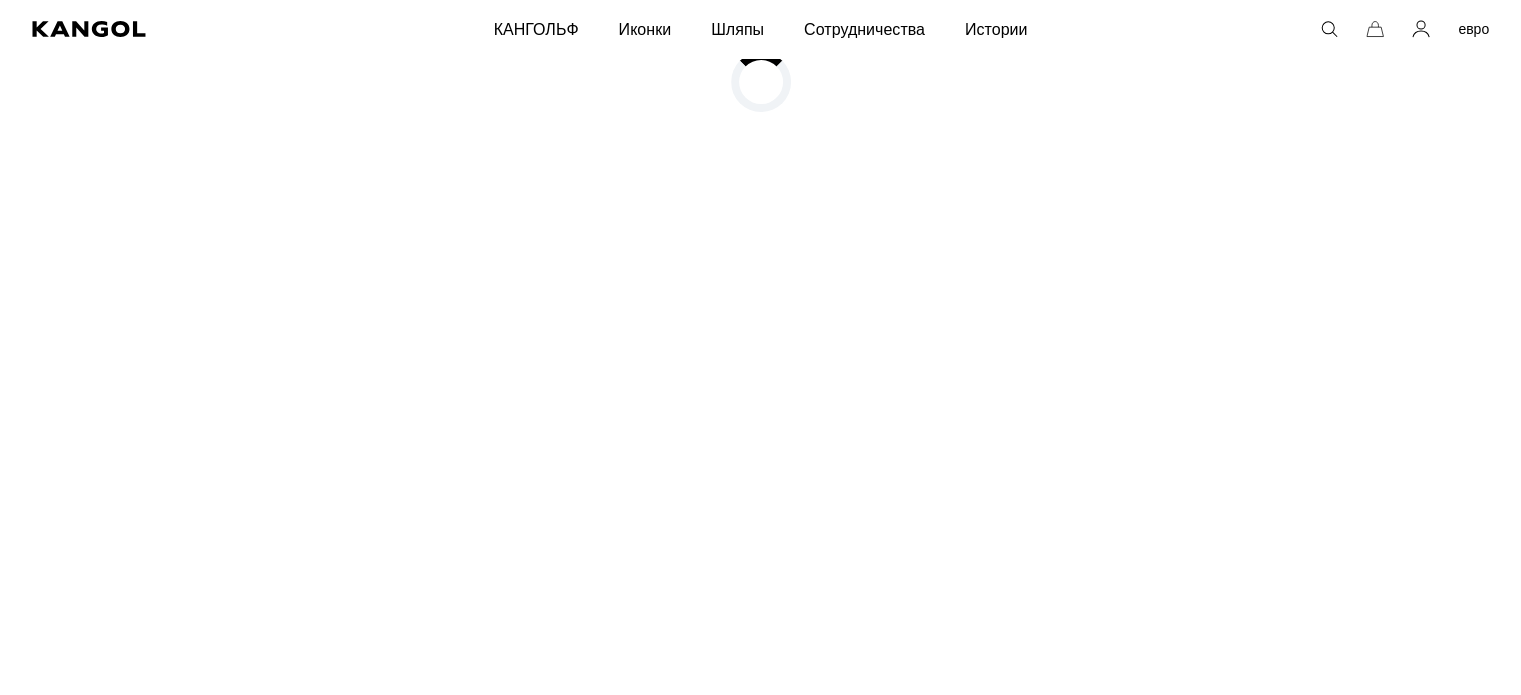 scroll, scrollTop: 100, scrollLeft: 0, axis: vertical 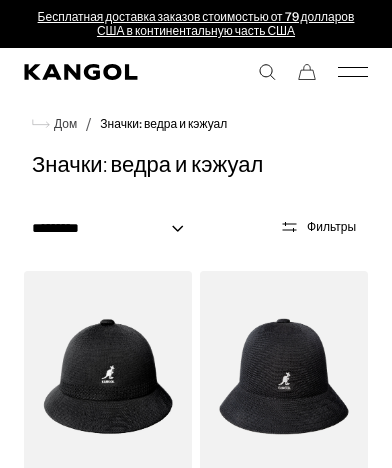 click on "Хлопок" at bounding box center [446, 741] 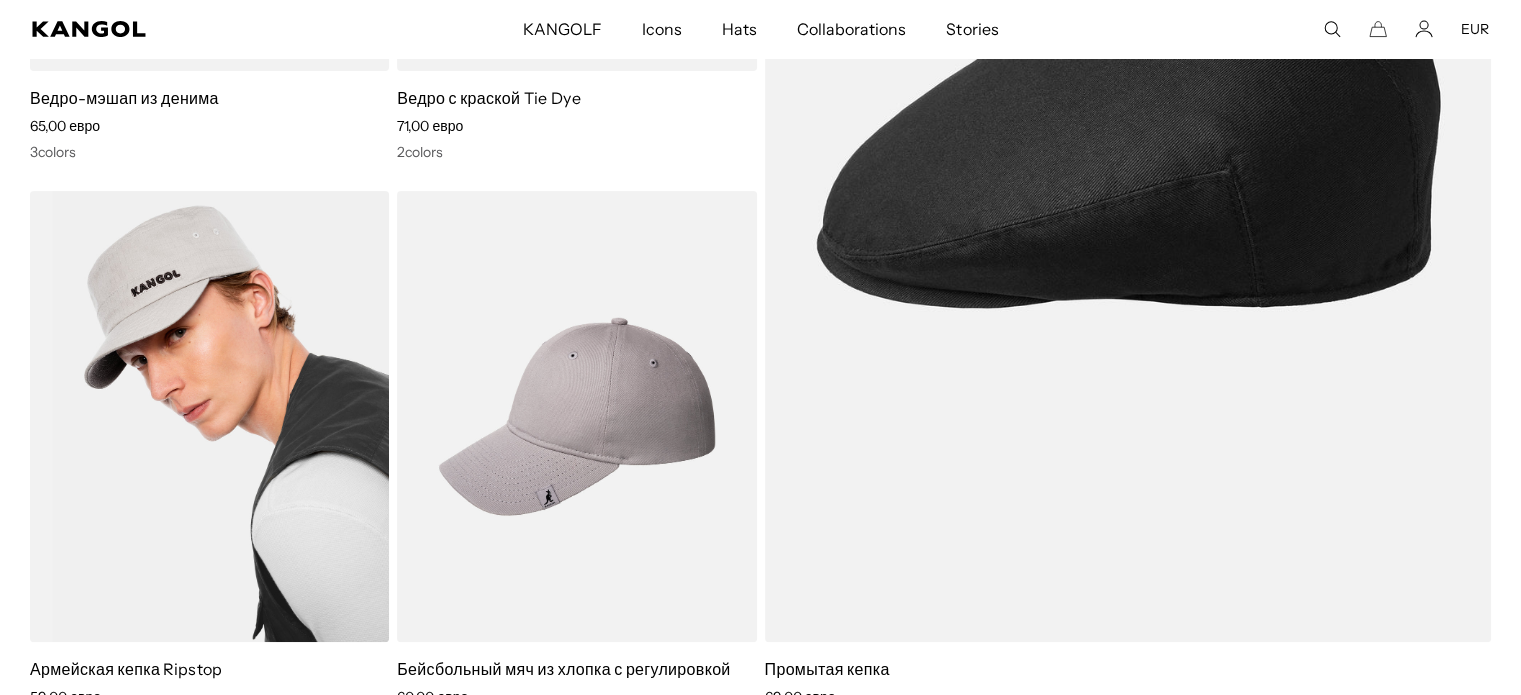 scroll, scrollTop: 612, scrollLeft: 0, axis: vertical 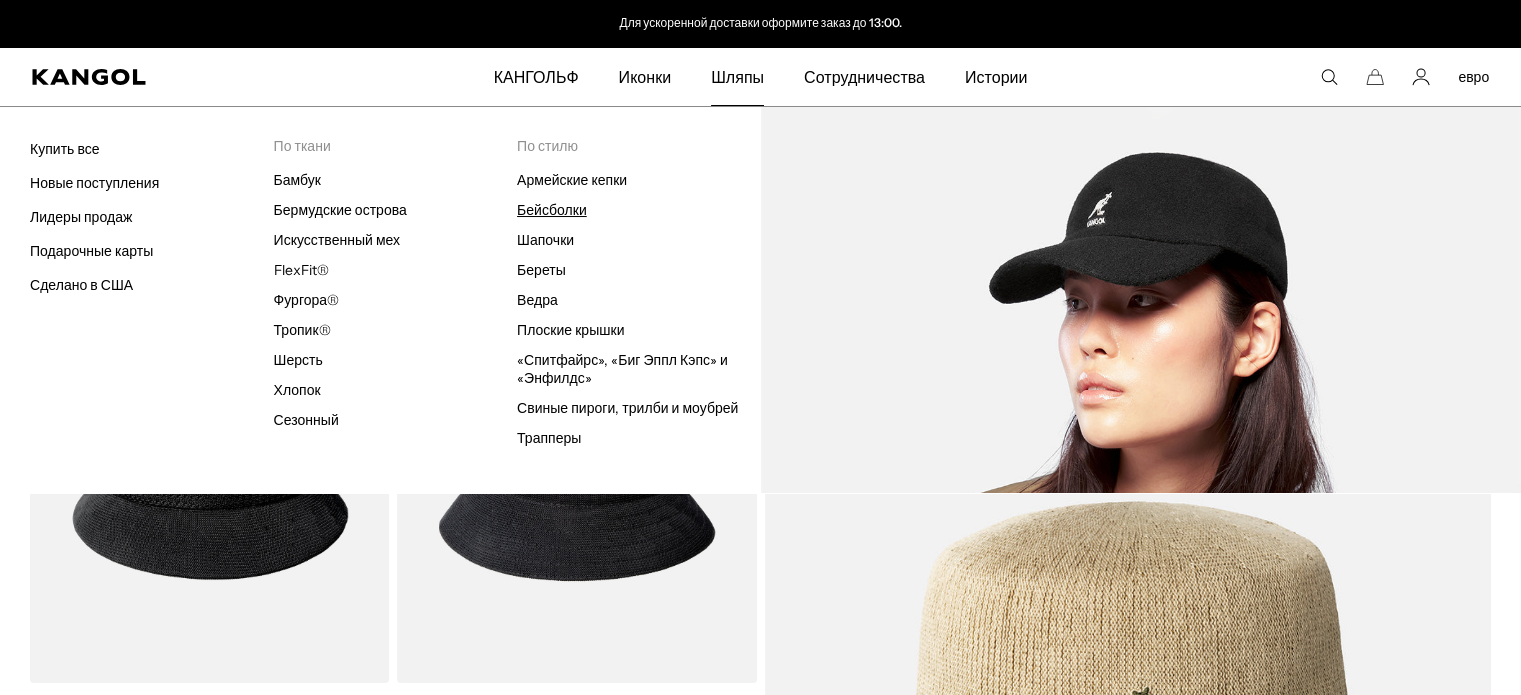 click on "Бейсболки" at bounding box center (552, 210) 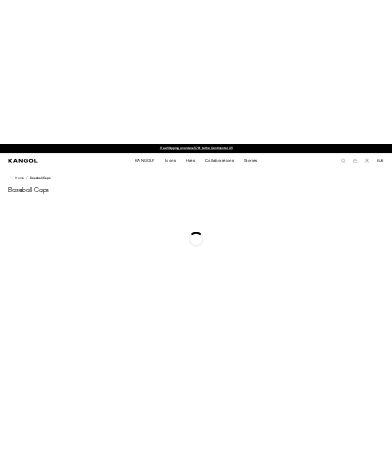 scroll, scrollTop: 0, scrollLeft: 0, axis: both 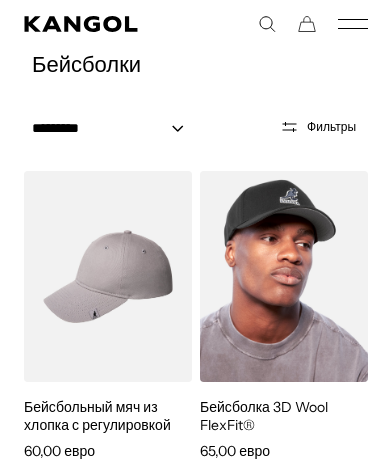 click at bounding box center (284, 276) 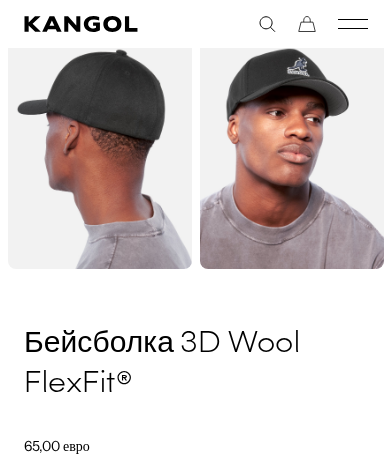 scroll, scrollTop: 400, scrollLeft: 0, axis: vertical 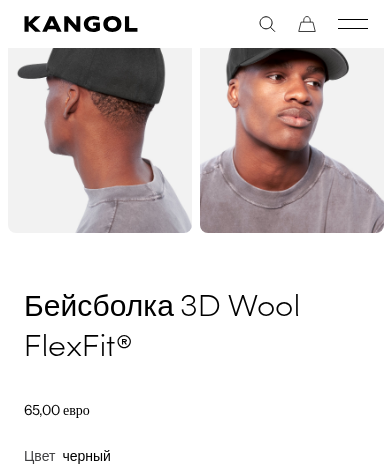 click at bounding box center [108, 502] 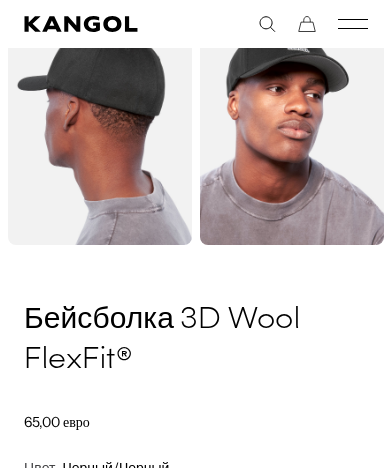 scroll, scrollTop: 600, scrollLeft: 0, axis: vertical 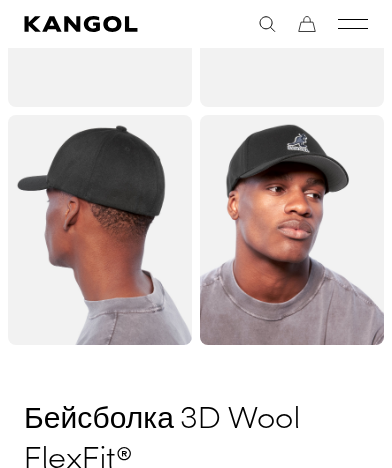 click at bounding box center [166, 614] 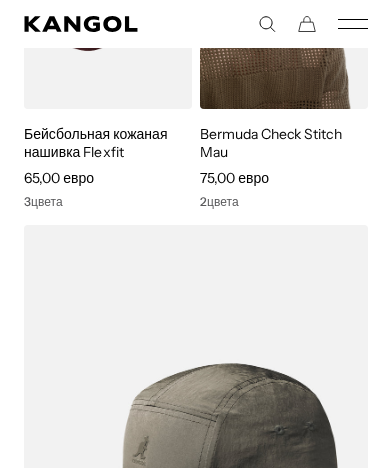 scroll, scrollTop: 0, scrollLeft: 0, axis: both 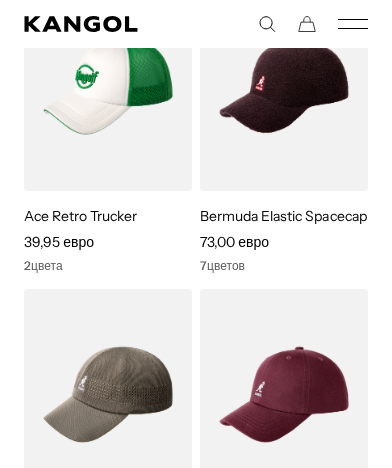 click at bounding box center (196, 847) 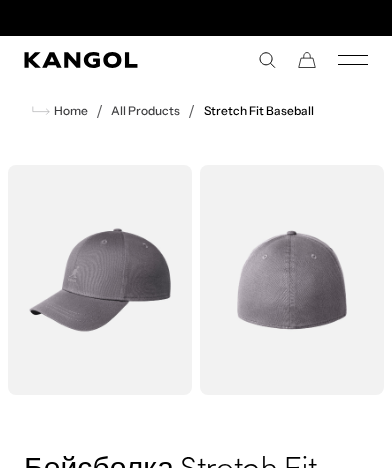 scroll, scrollTop: 0, scrollLeft: 0, axis: both 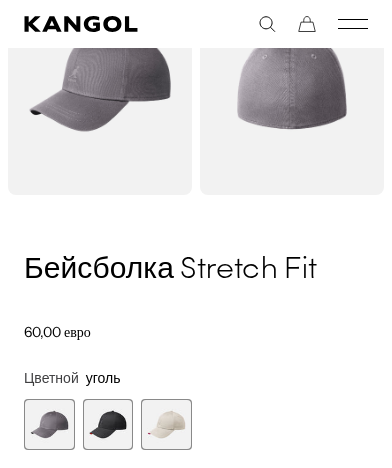 click at bounding box center [108, 424] 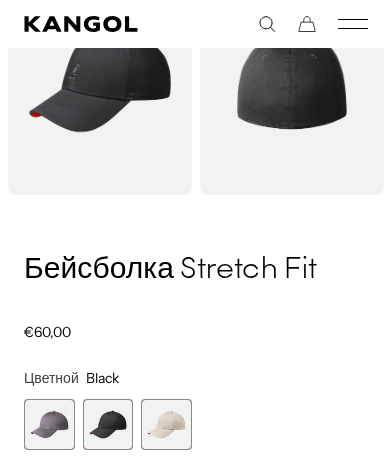 scroll, scrollTop: 0, scrollLeft: 0, axis: both 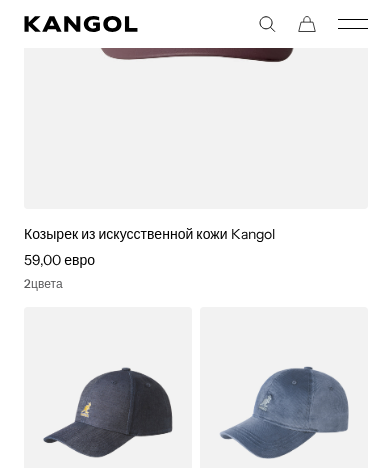 click at bounding box center [108, 412] 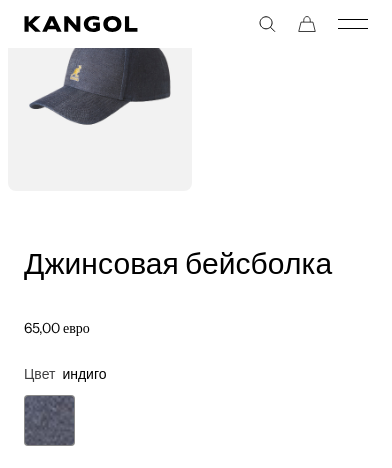 scroll, scrollTop: 200, scrollLeft: 0, axis: vertical 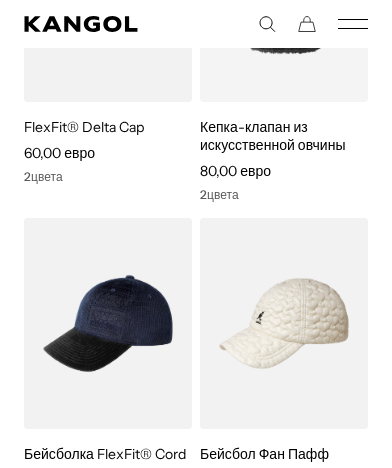 click at bounding box center (196, 758) 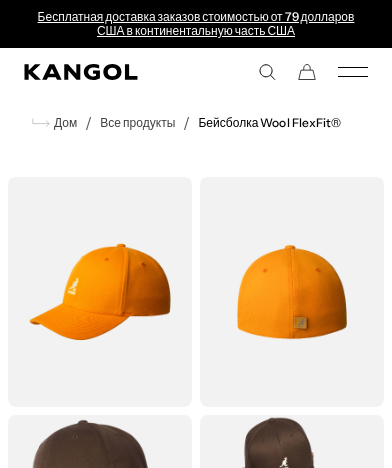 scroll, scrollTop: 0, scrollLeft: 0, axis: both 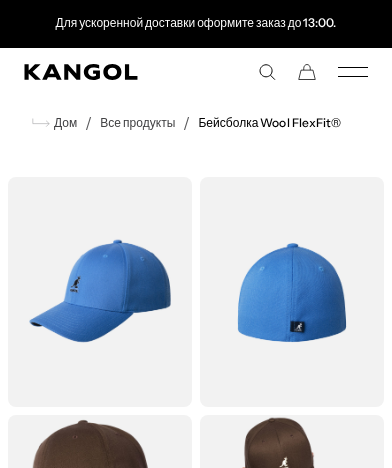 click at bounding box center (166, 874) 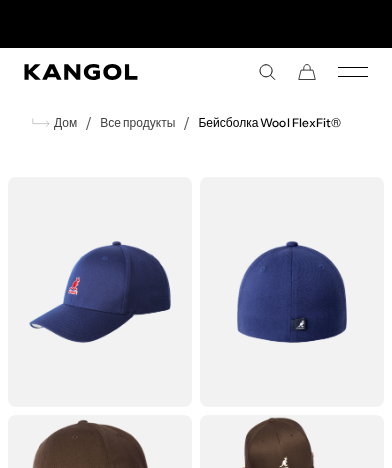 scroll, scrollTop: 0, scrollLeft: 0, axis: both 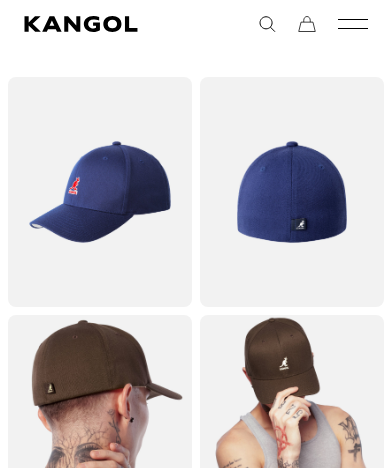 click at bounding box center (225, 774) 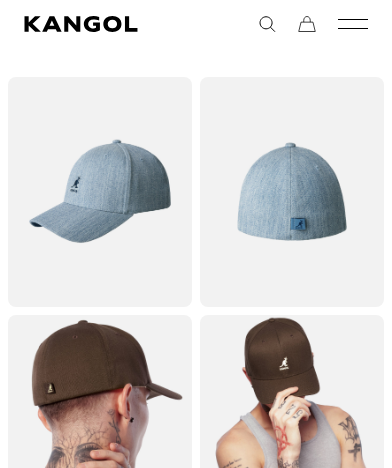 click at bounding box center [284, 774] 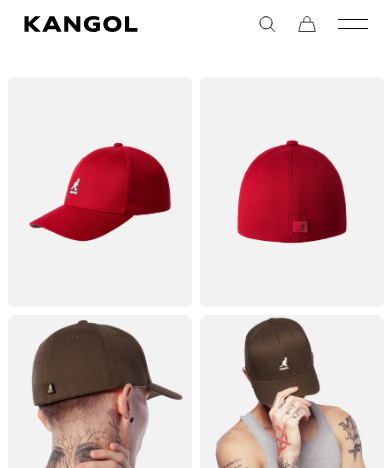 click at bounding box center (342, 774) 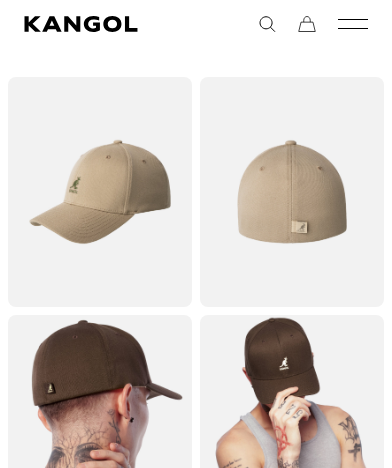 click 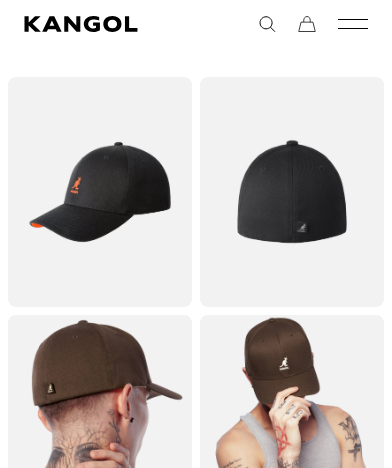 click at bounding box center [173, 774] 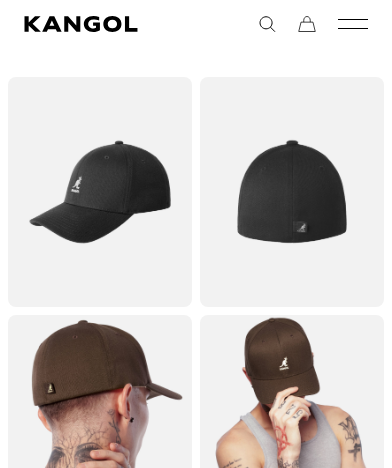 scroll, scrollTop: 0, scrollLeft: 412, axis: horizontal 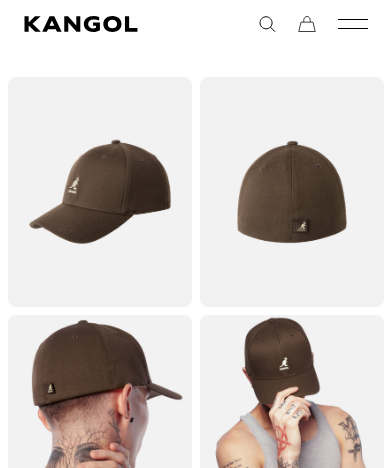 click at bounding box center [290, 774] 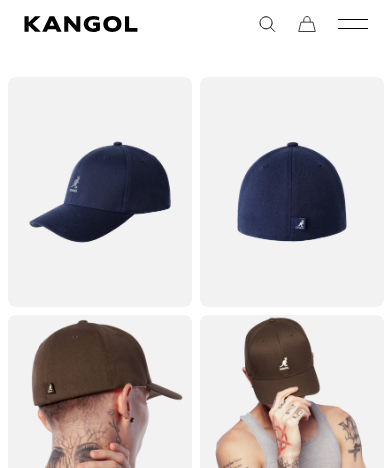 scroll, scrollTop: 0, scrollLeft: 412, axis: horizontal 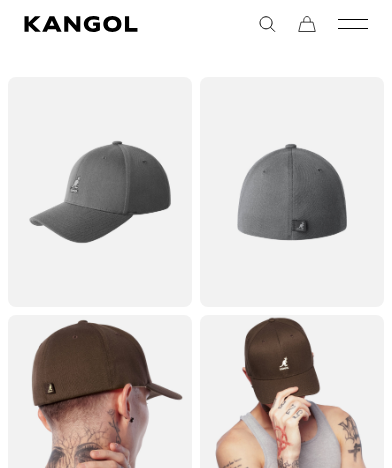 click at bounding box center [178, 774] 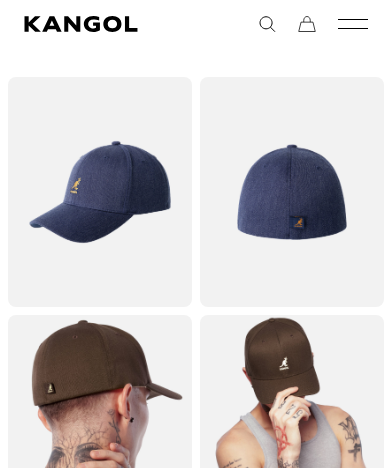 scroll, scrollTop: 0, scrollLeft: 0, axis: both 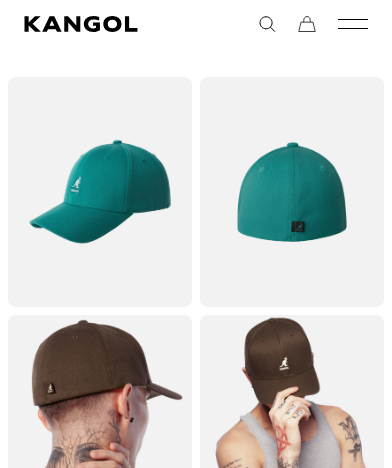 click at bounding box center [295, 774] 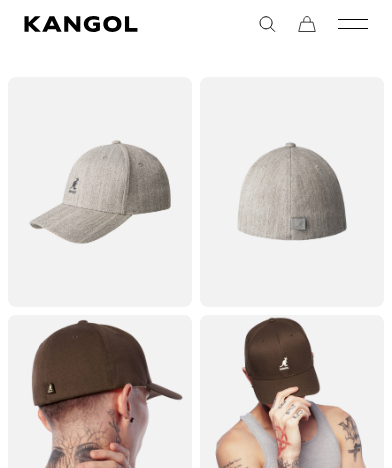 scroll, scrollTop: 0, scrollLeft: 412, axis: horizontal 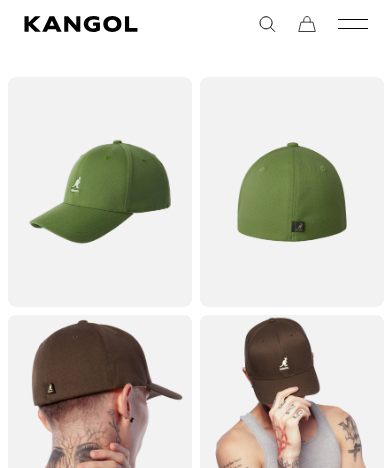 click at bounding box center (183, 774) 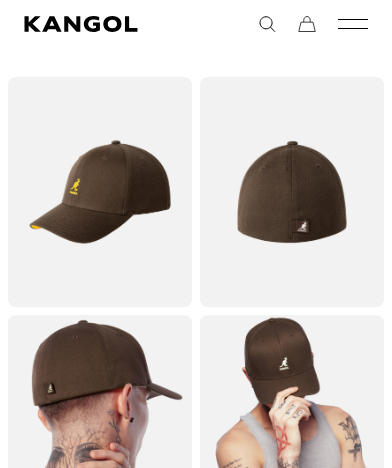 scroll, scrollTop: 0, scrollLeft: 412, axis: horizontal 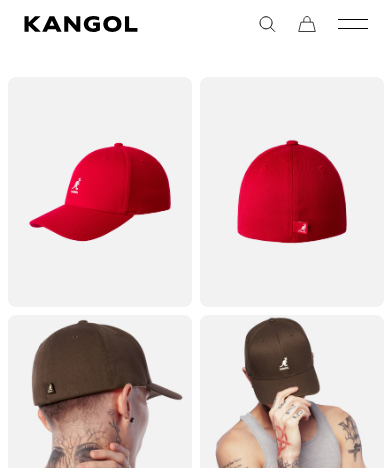 click at bounding box center [300, 774] 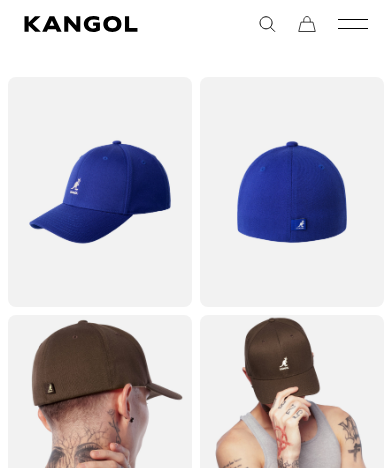 click 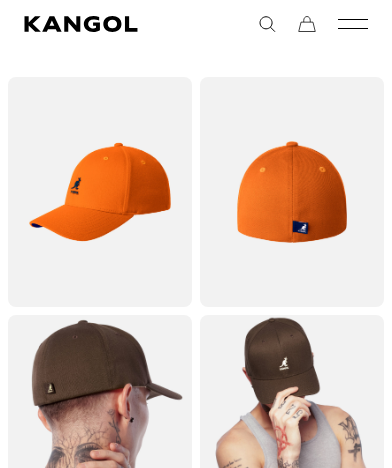 scroll, scrollTop: 0, scrollLeft: 412, axis: horizontal 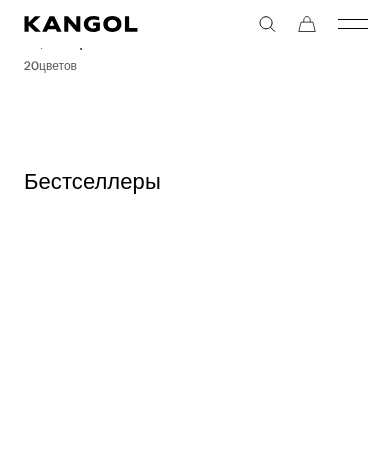 click at bounding box center [-2068, 290] 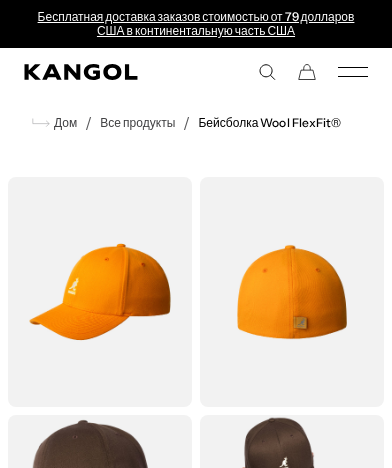 scroll, scrollTop: 0, scrollLeft: 0, axis: both 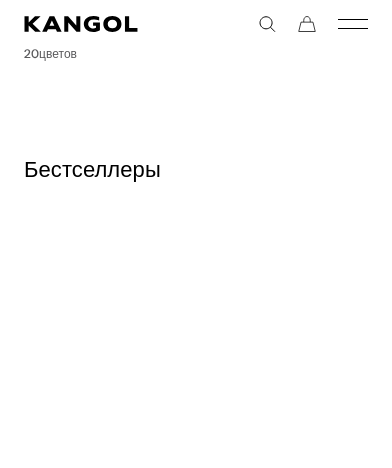 click 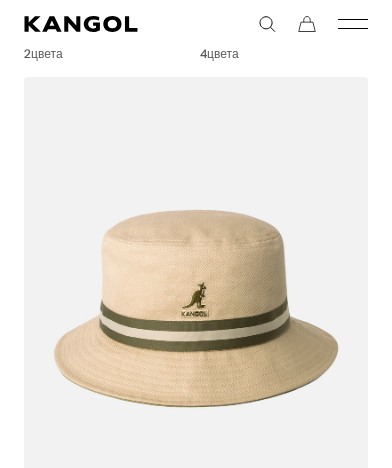 scroll, scrollTop: 612, scrollLeft: 0, axis: vertical 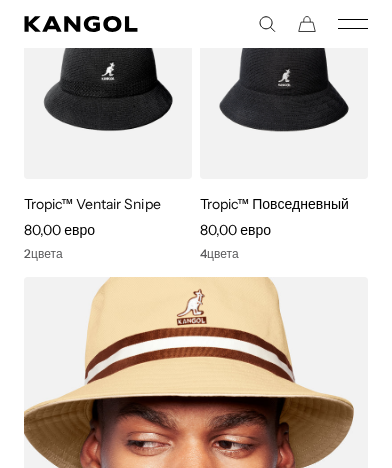 click at bounding box center (196, 508) 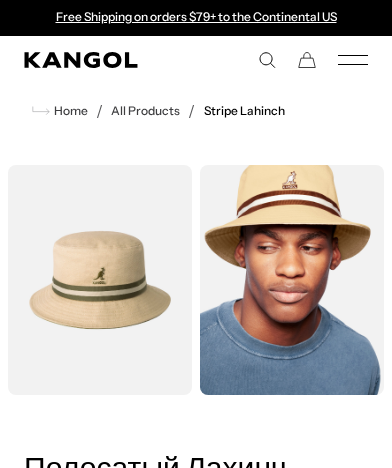 scroll, scrollTop: 0, scrollLeft: 0, axis: both 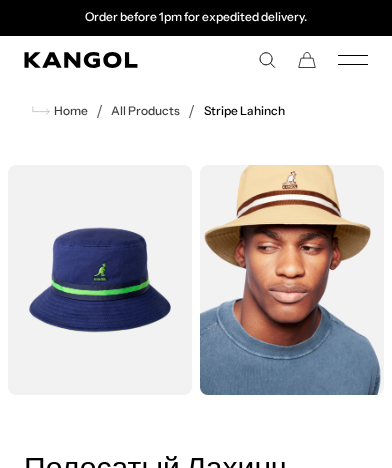 click at bounding box center [284, 624] 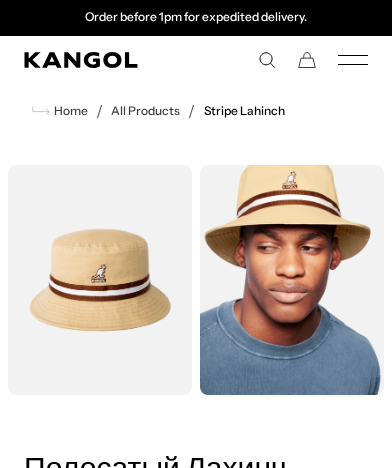 click 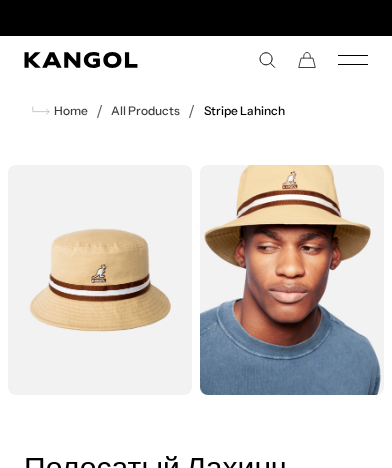 click at bounding box center [346, 624] 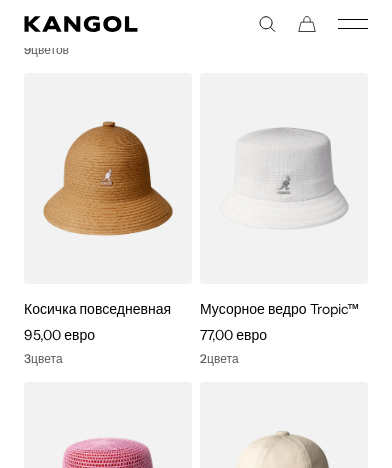 scroll, scrollTop: 1412, scrollLeft: 0, axis: vertical 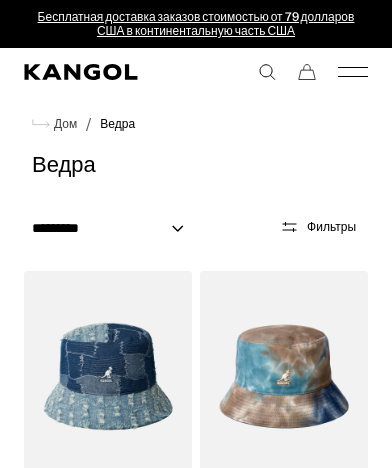 click on "Свиные пироги, трилби и моубрей" at bounding box center (558, 1169) 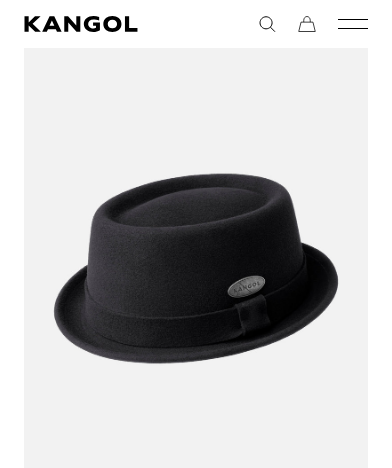 scroll, scrollTop: 893, scrollLeft: 0, axis: vertical 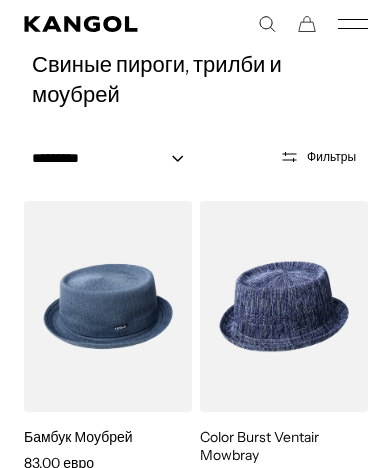 click on "Тропик®" at bounding box center (452, 661) 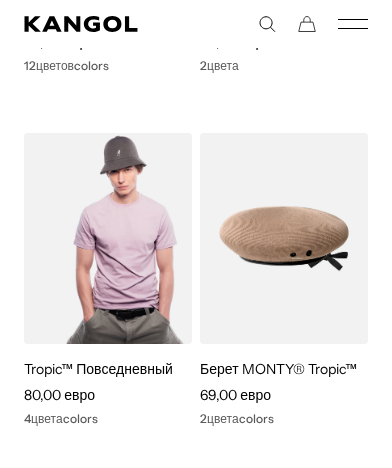 scroll, scrollTop: 1300, scrollLeft: 0, axis: vertical 